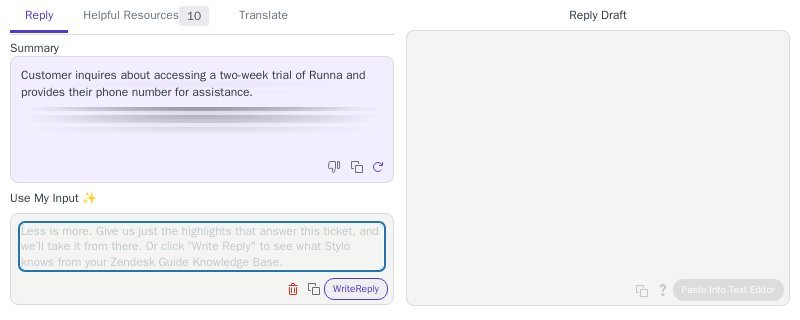scroll, scrollTop: 0, scrollLeft: 0, axis: both 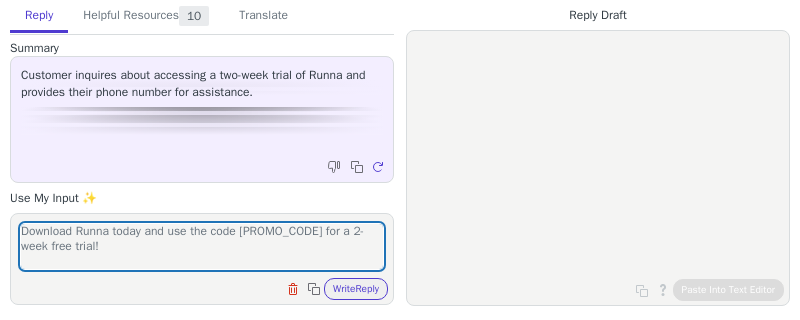 click on "Download Runna today and use the code [PROMO_CODE] for a 2-week free trial!" at bounding box center (202, 246) 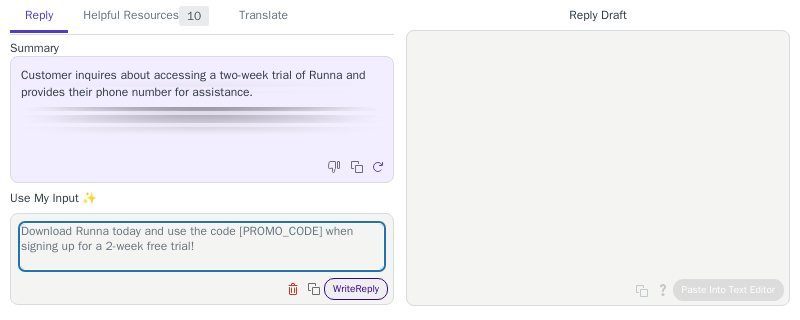 type on "Download Runna today and use the code [PROMO_CODE] when signing up for a 2-week free trial!" 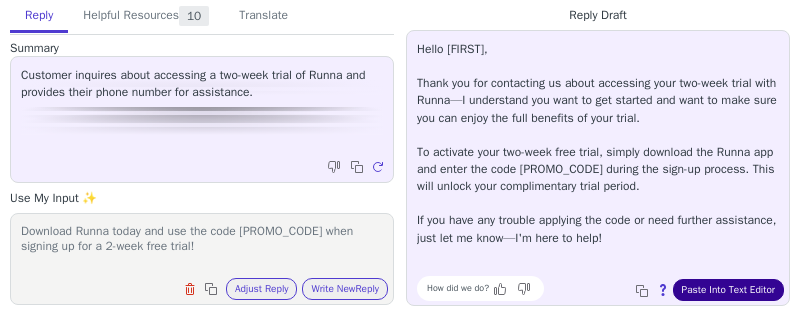 click on "Paste Into Text Editor" at bounding box center (728, 290) 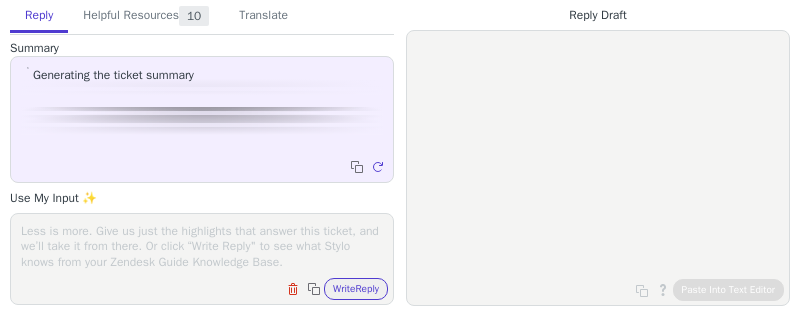 scroll, scrollTop: 0, scrollLeft: 0, axis: both 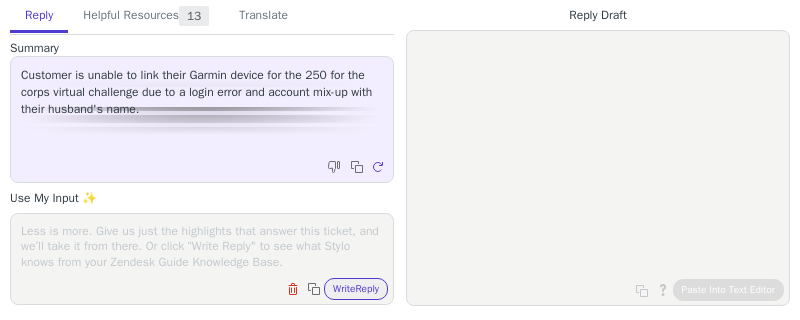 click at bounding box center (202, 246) 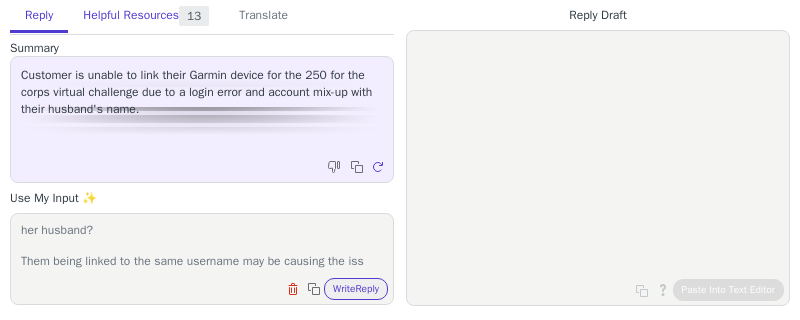 scroll, scrollTop: 31, scrollLeft: 0, axis: vertical 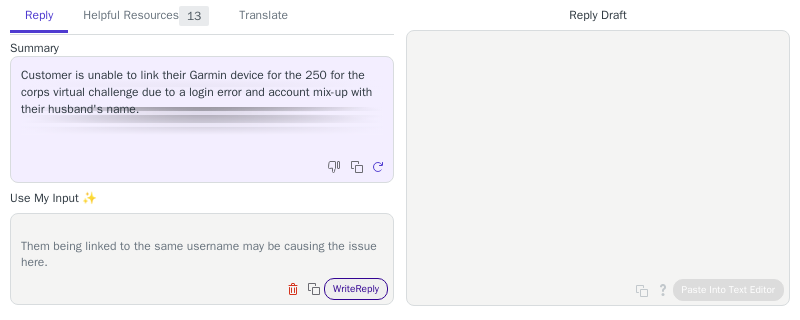 type on "Ask the user if she has a separate email address she can use for her husband?
Them being linked to the same username may be causing the issue here." 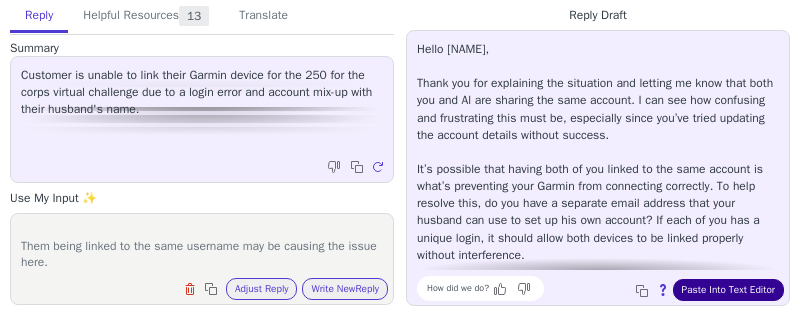 click on "Paste Into Text Editor" at bounding box center (728, 290) 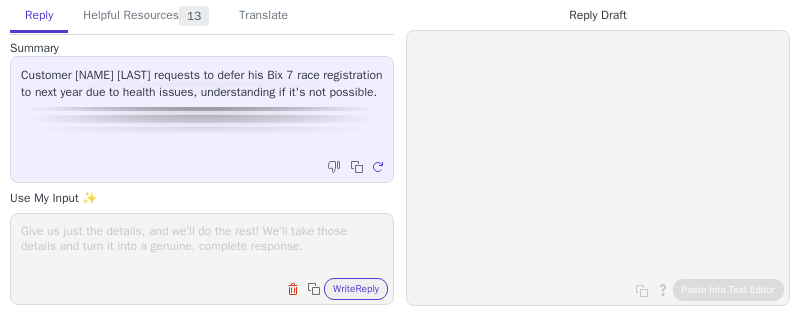 scroll, scrollTop: 0, scrollLeft: 0, axis: both 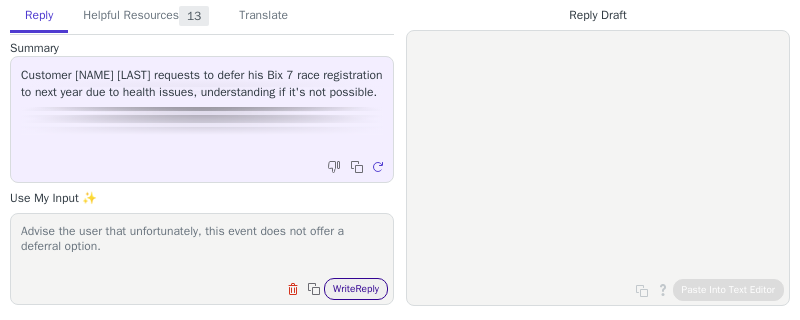 type on "Advise the user that unfortunately, this event does not offer a deferral option." 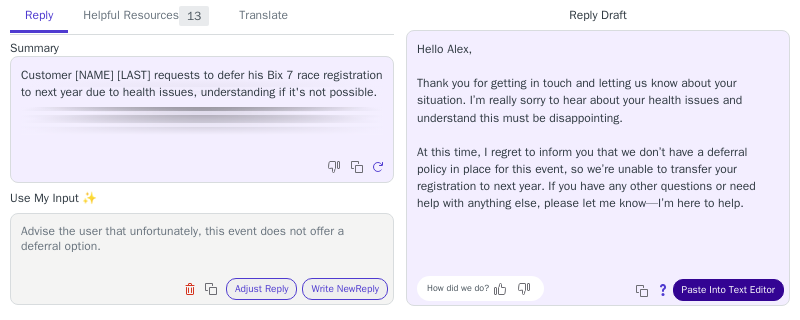 click on "Paste Into Text Editor" at bounding box center (728, 290) 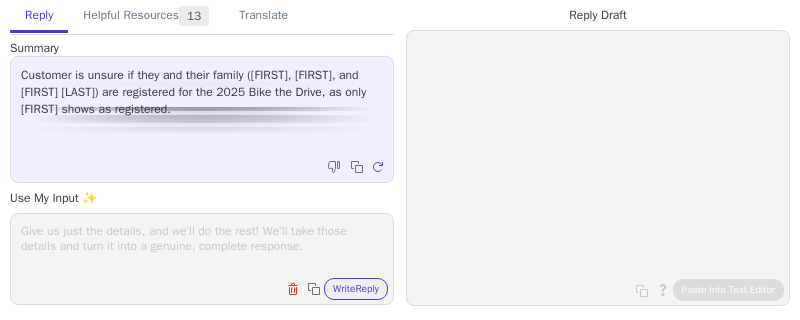 scroll, scrollTop: 0, scrollLeft: 0, axis: both 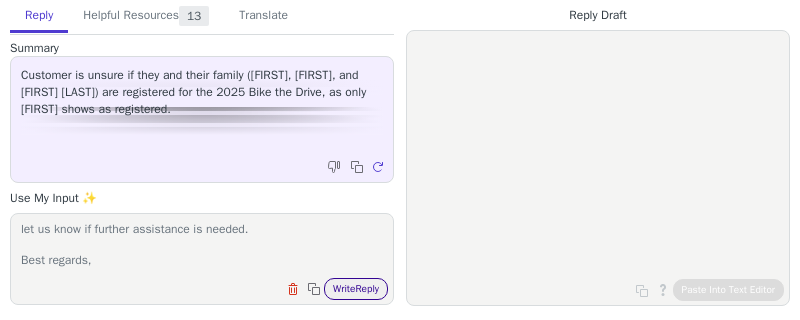 type on "Advise the user that our records only show that [FIRST] [LAST] is currently registered.
We would recommend clearing the cache on his browser, or using a different browser or device to complete the remaining registrations.
let us know if further assistance is needed.
Best regards," 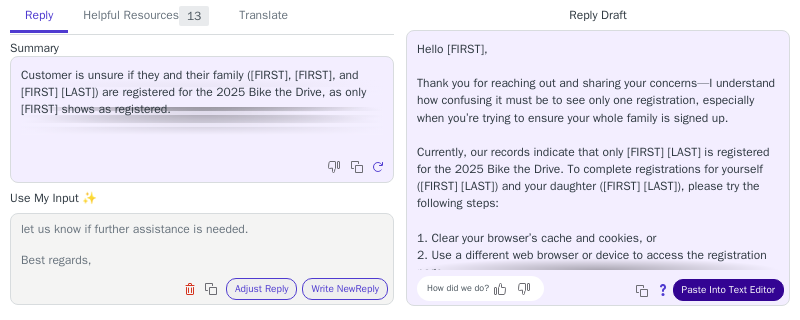 click on "Paste Into Text Editor" at bounding box center (728, 290) 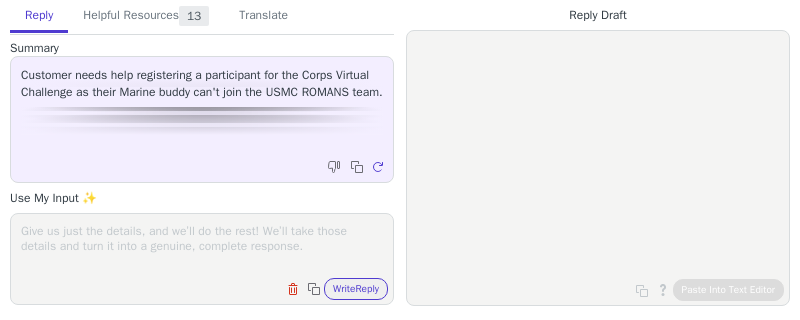 scroll, scrollTop: 0, scrollLeft: 0, axis: both 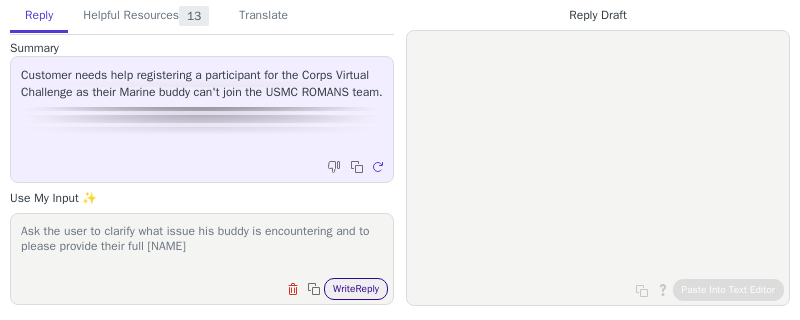 type on "Ask the user to clarify what issue his buddy is encountering and to please provide their full [NAME]" 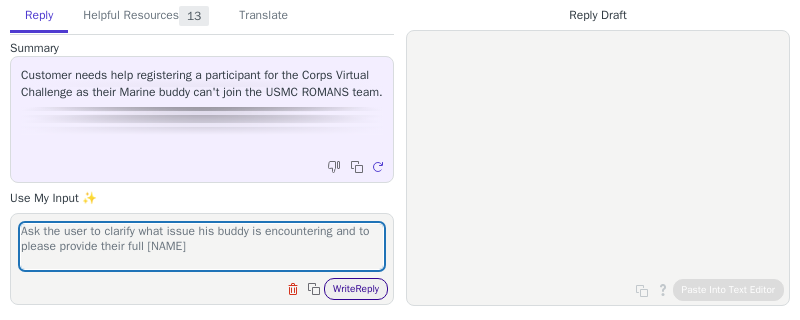 click on "Write  Reply" at bounding box center [356, 289] 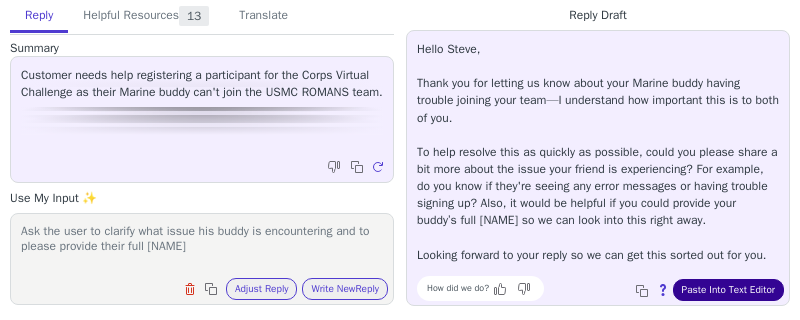 click on "Paste Into Text Editor" at bounding box center [728, 290] 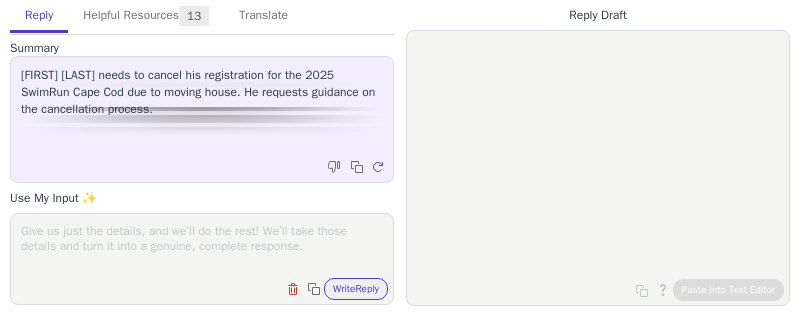 scroll, scrollTop: 0, scrollLeft: 0, axis: both 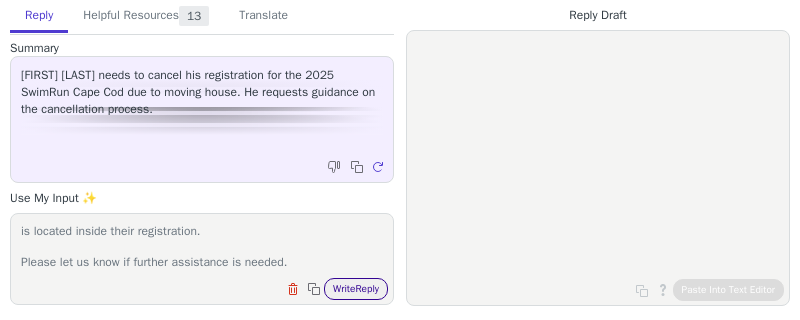 type on "Advise the user that their entry cannot be canceled. However they do have the option to transfer their entry to somebody else who is interested in taking their place, or deferring their entry to next year's race.
Both options are available in the "Registration Options" menu which is located inside their registration.
Please let us know if further assistance is needed." 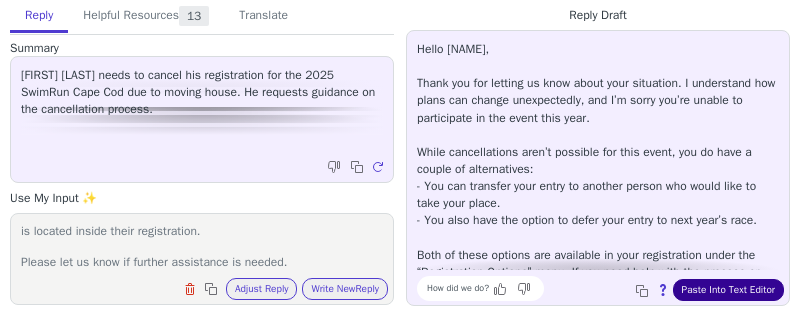 click on "Paste Into Text Editor" at bounding box center [728, 290] 